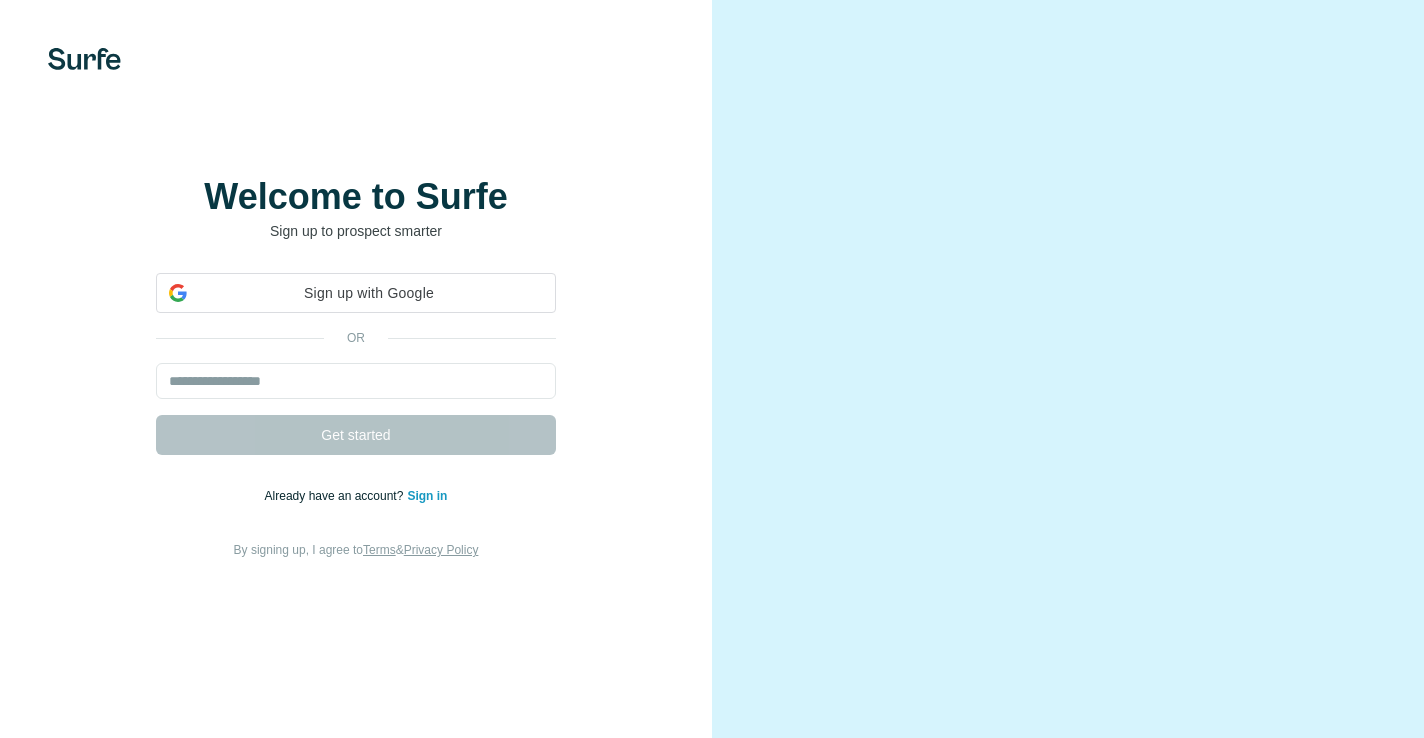 scroll, scrollTop: 0, scrollLeft: 0, axis: both 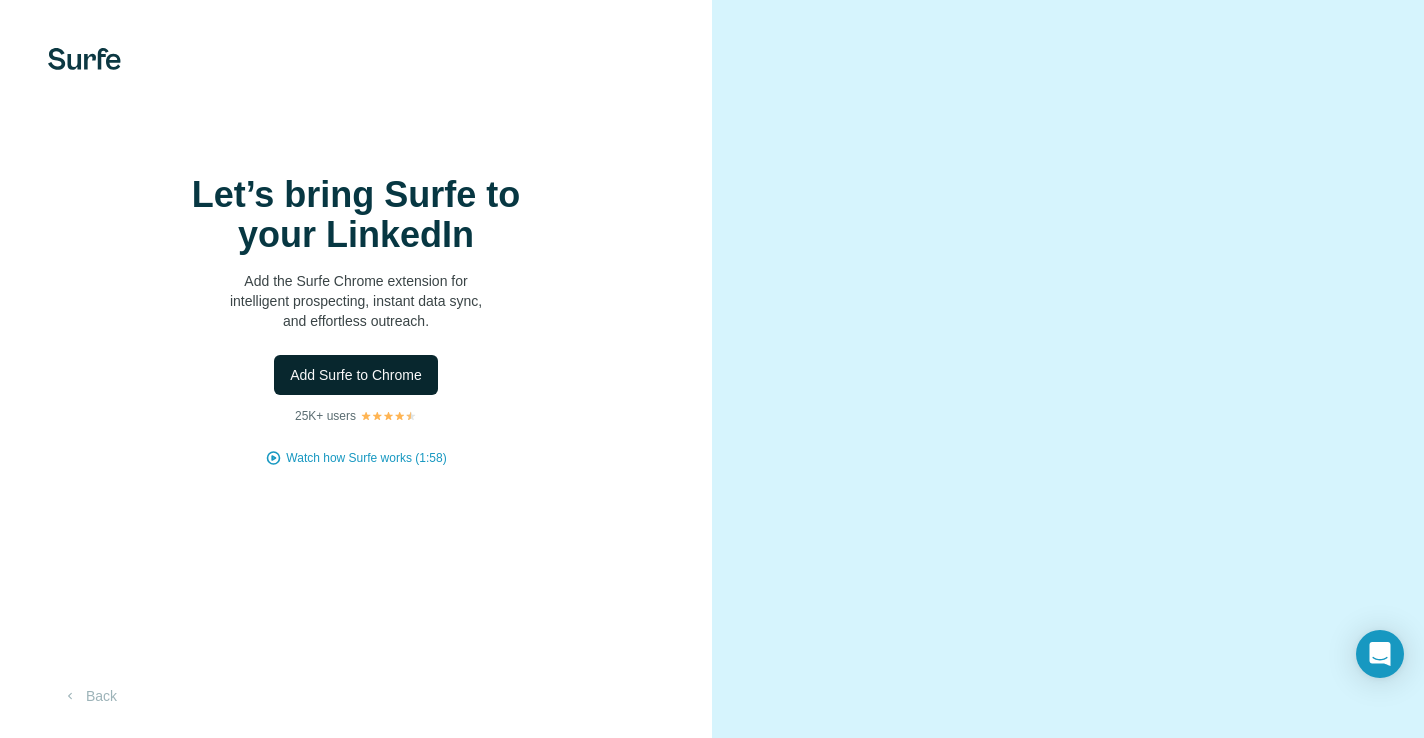 click on "Add Surfe to Chrome" at bounding box center (356, 375) 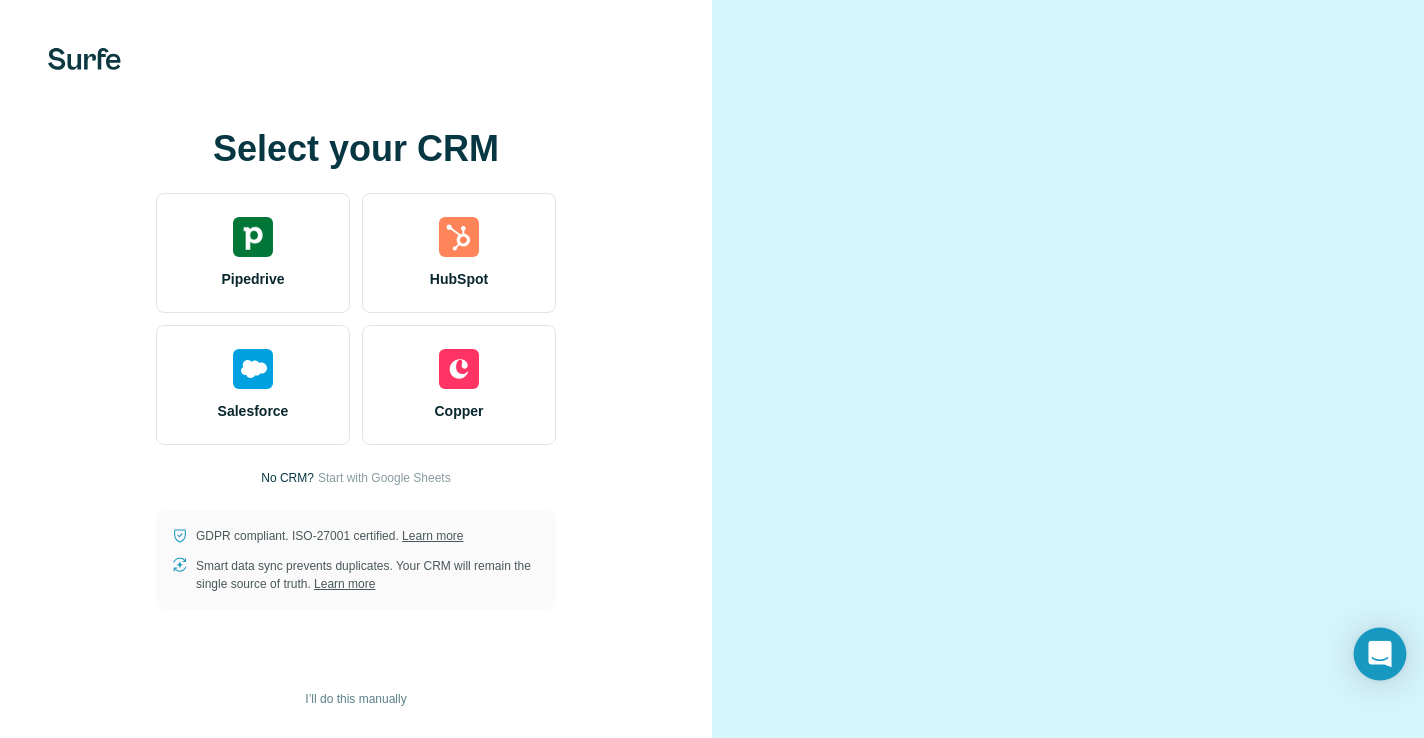 click 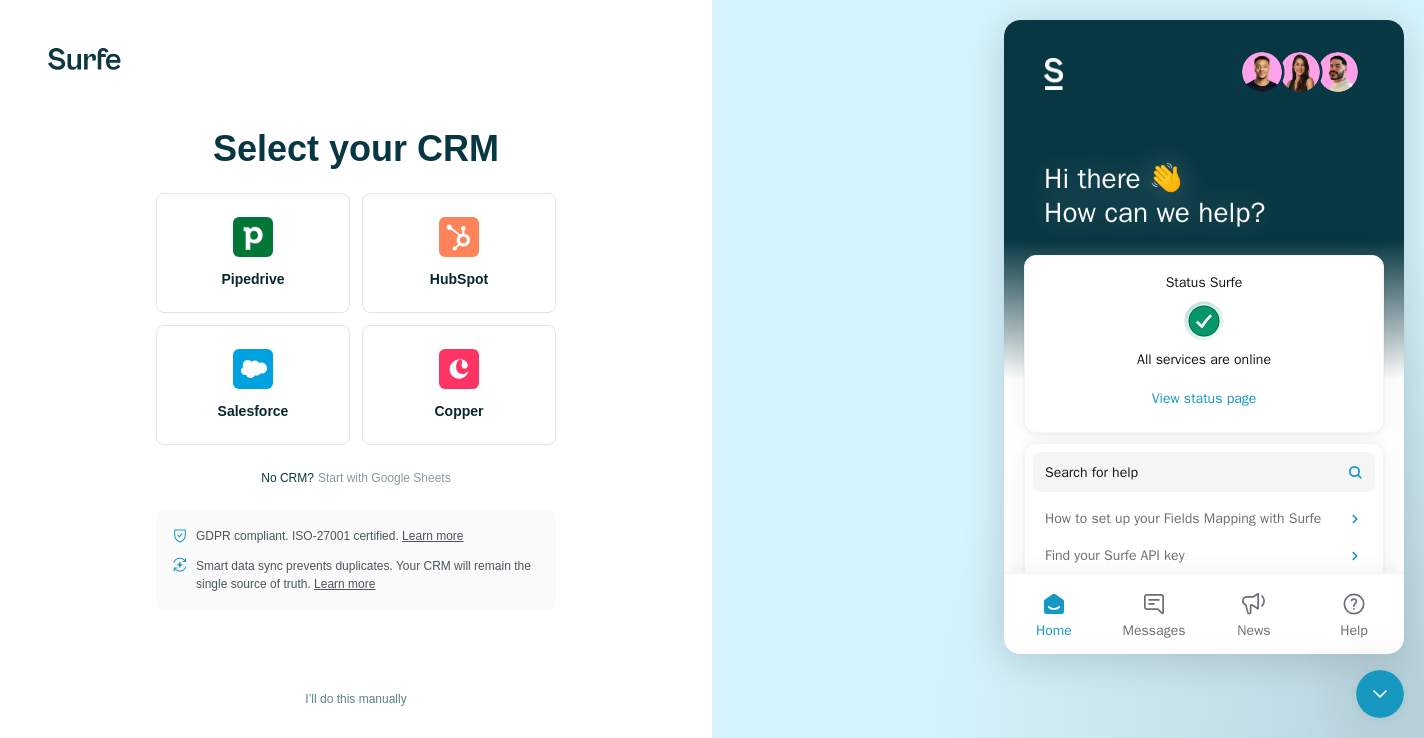 scroll, scrollTop: 0, scrollLeft: 0, axis: both 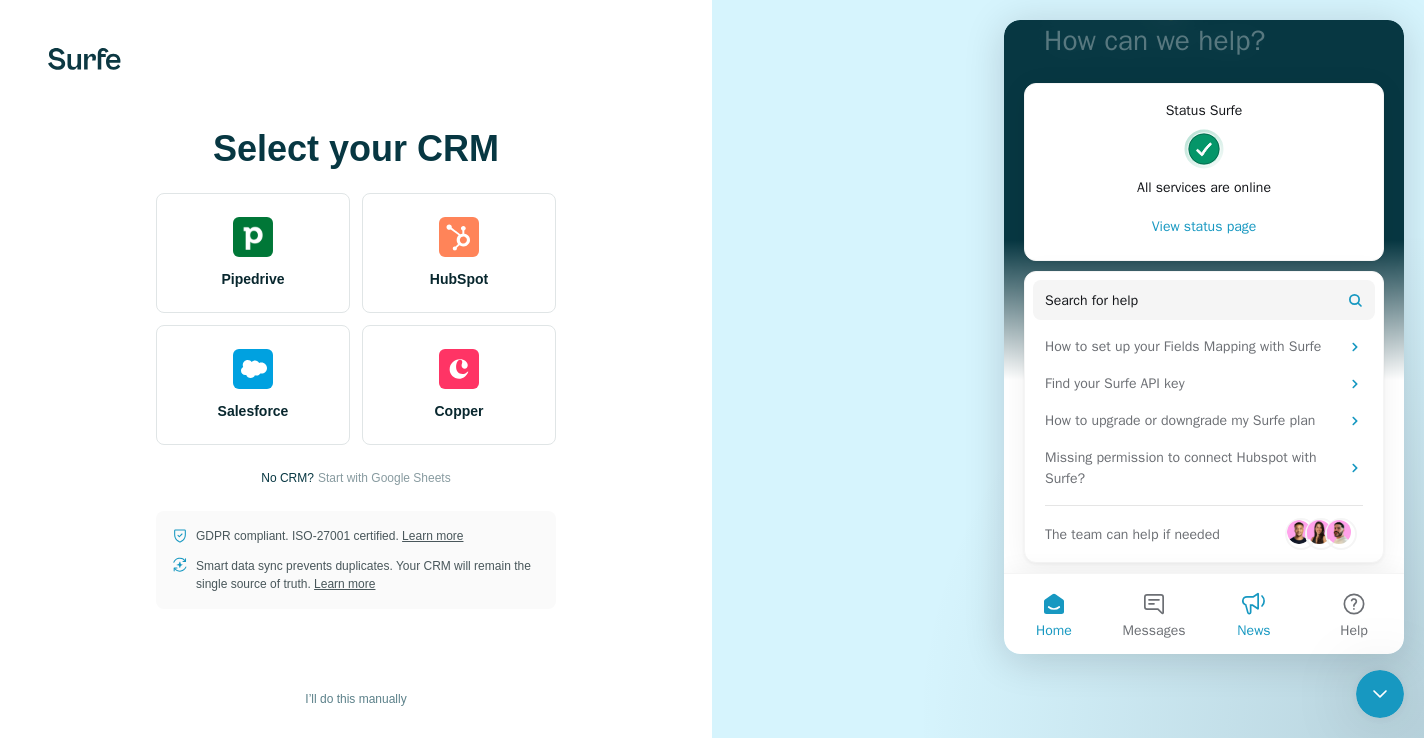 click on "News" at bounding box center [1254, 614] 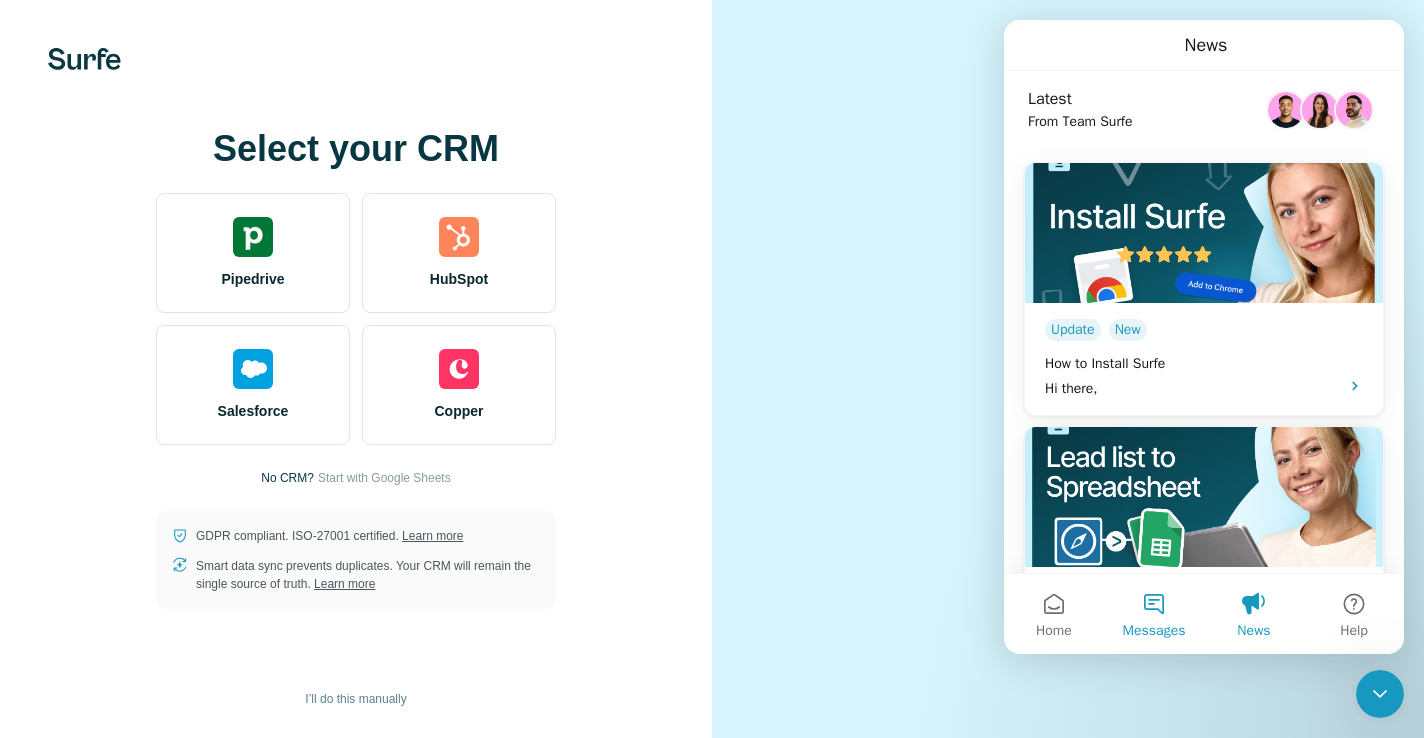 click on "Messages" at bounding box center [1154, 614] 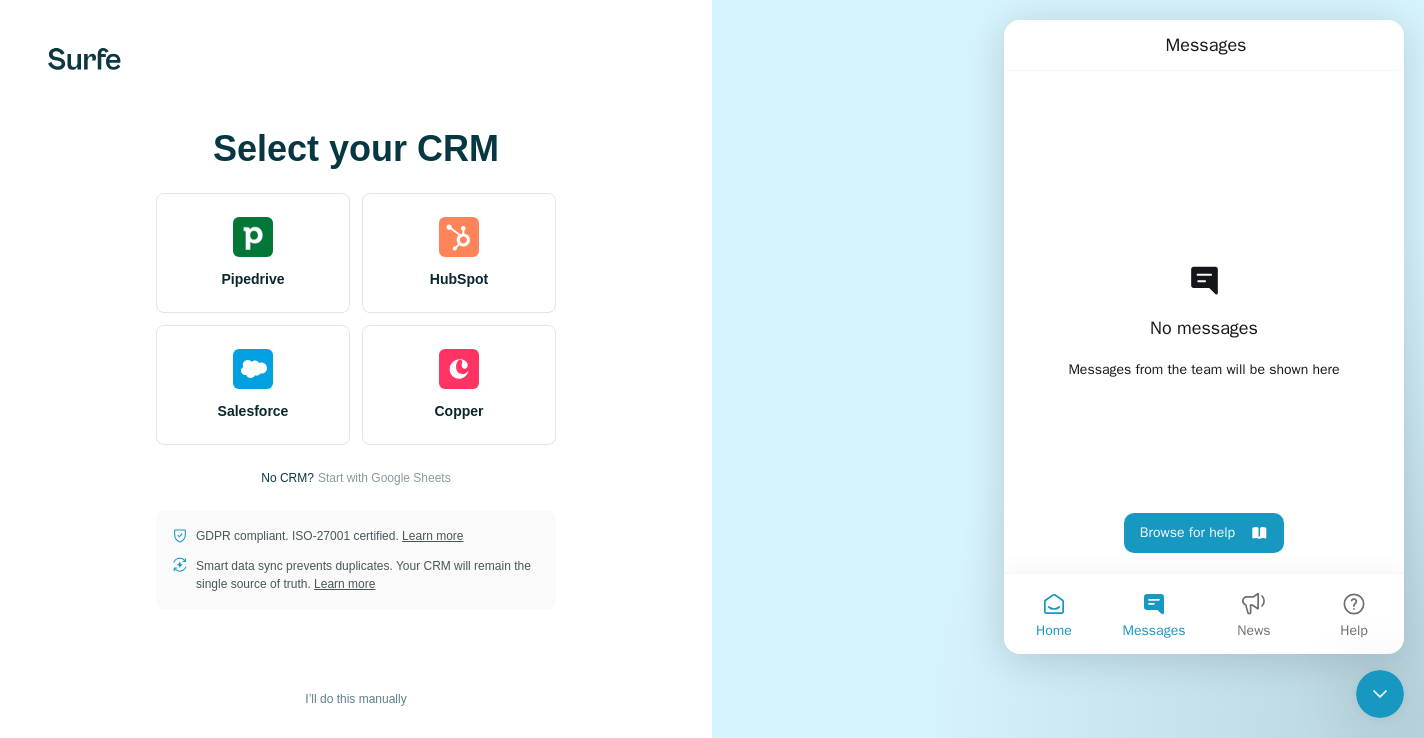click on "Home" at bounding box center (1054, 614) 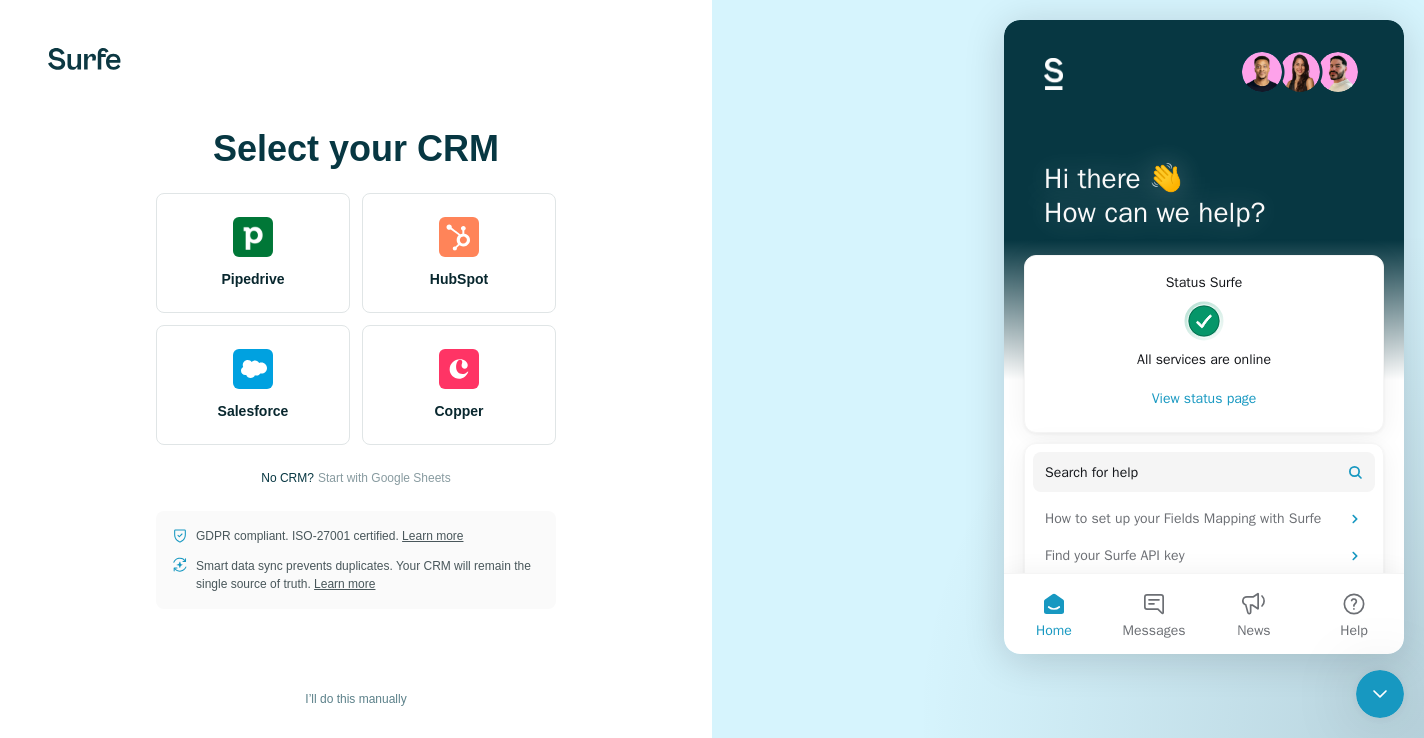 click at bounding box center (1068, 369) 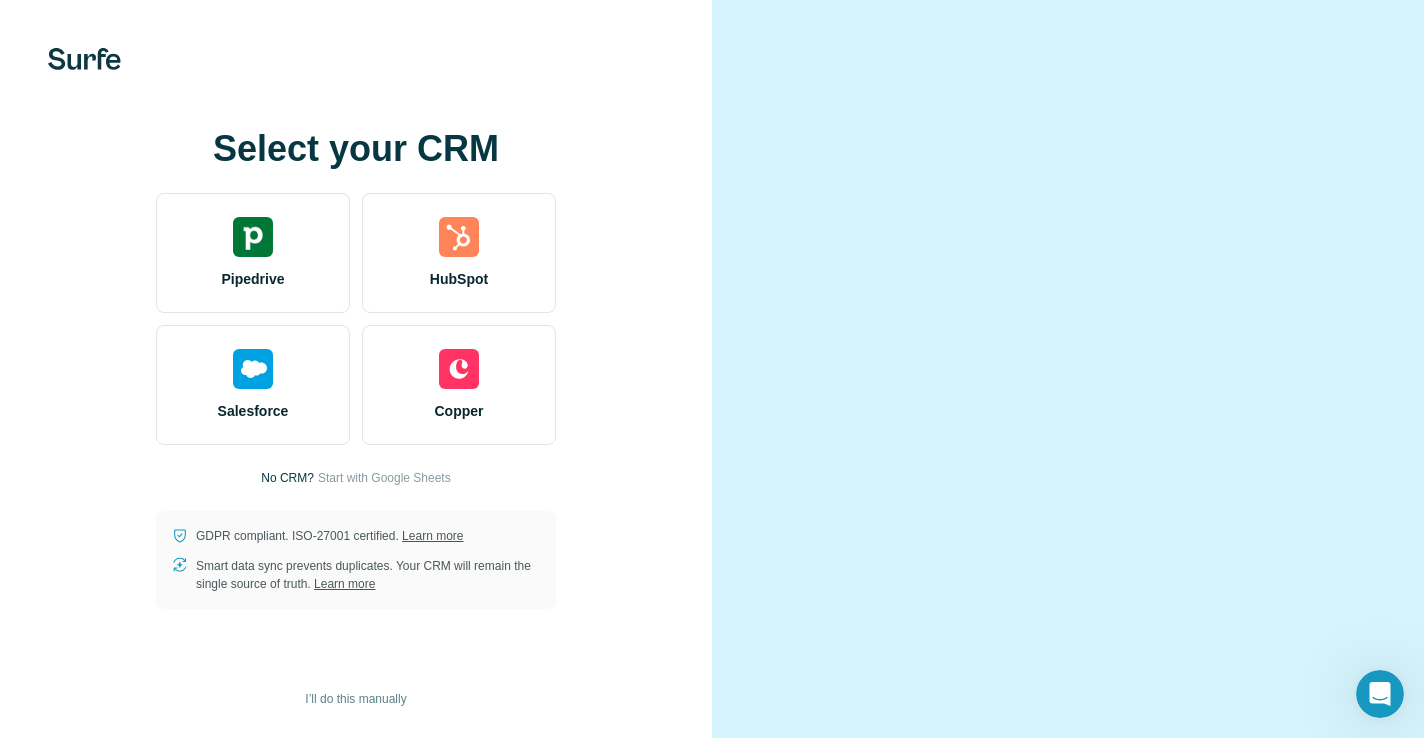 scroll, scrollTop: 0, scrollLeft: 0, axis: both 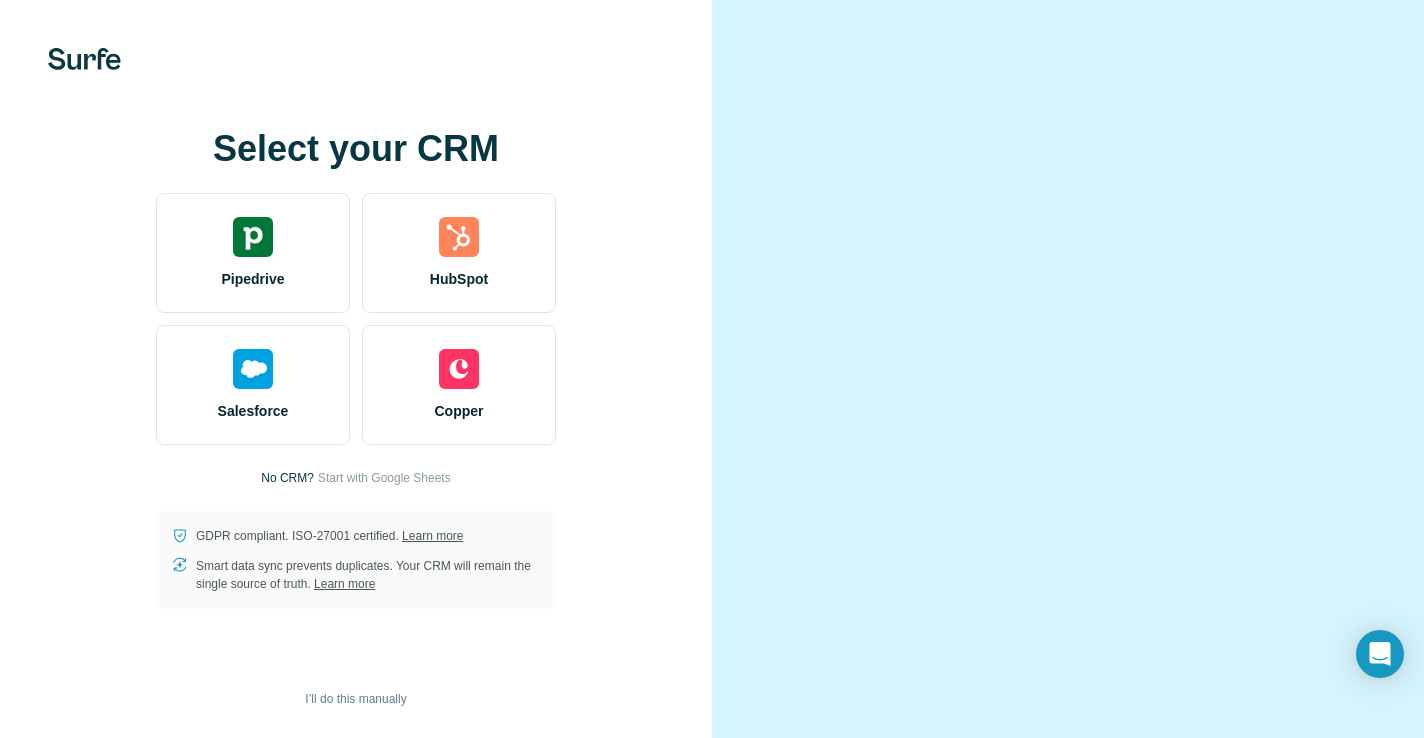 click at bounding box center [1068, 369] 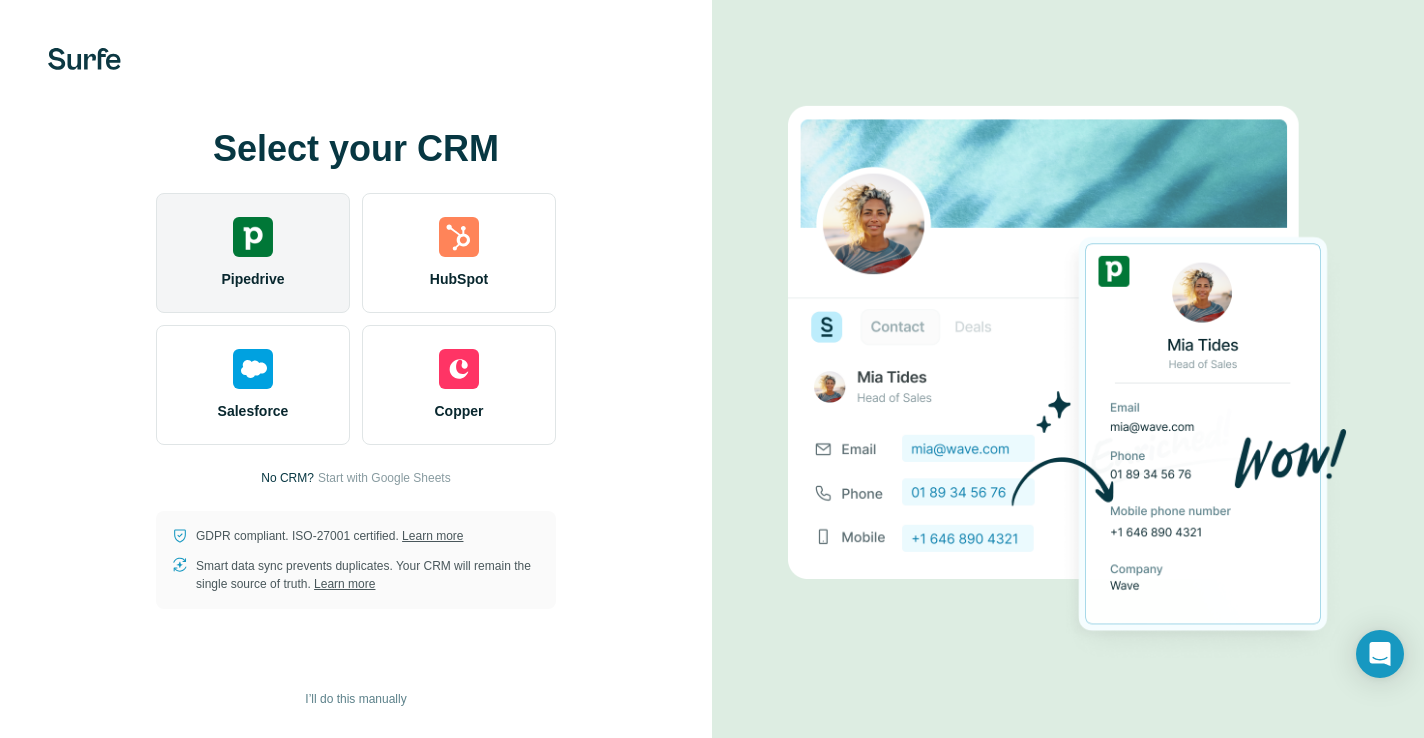 click on "Pipedrive" at bounding box center (253, 253) 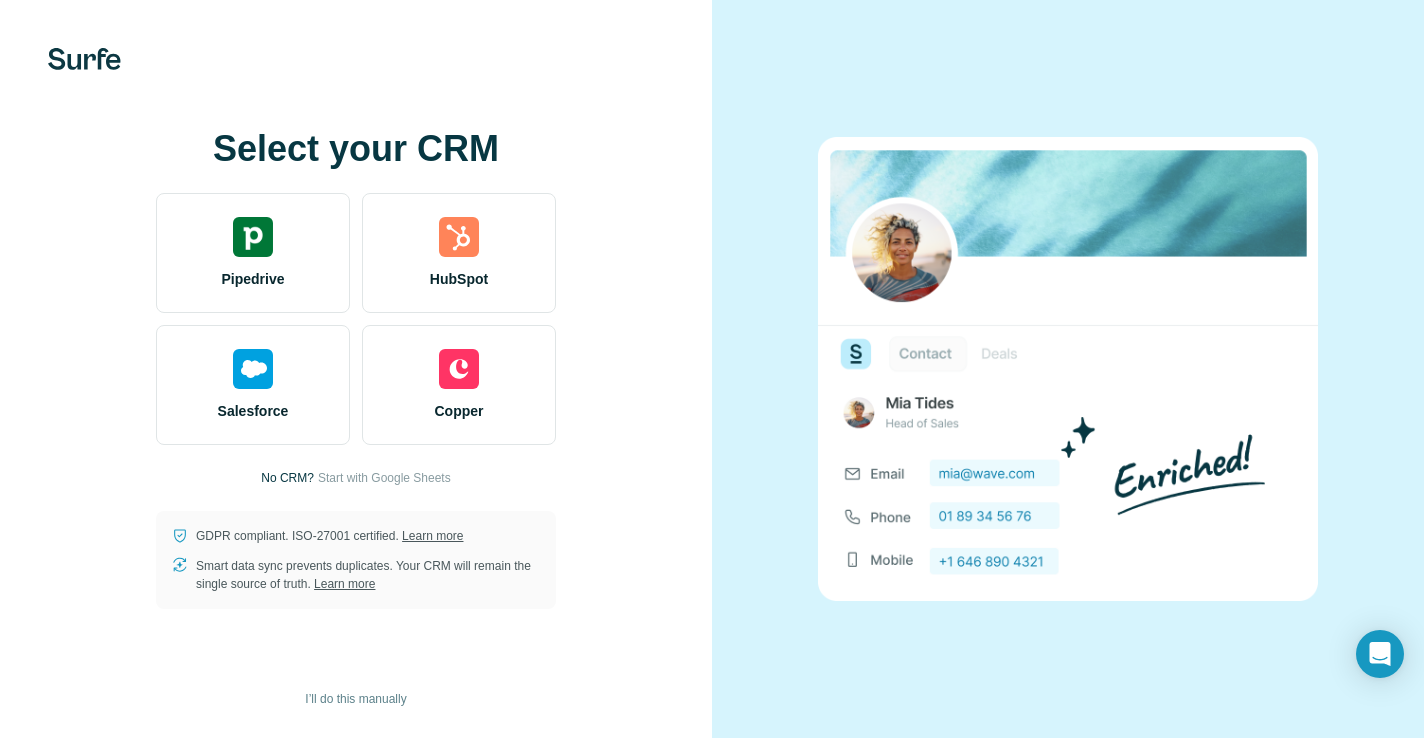 click at bounding box center (84, 59) 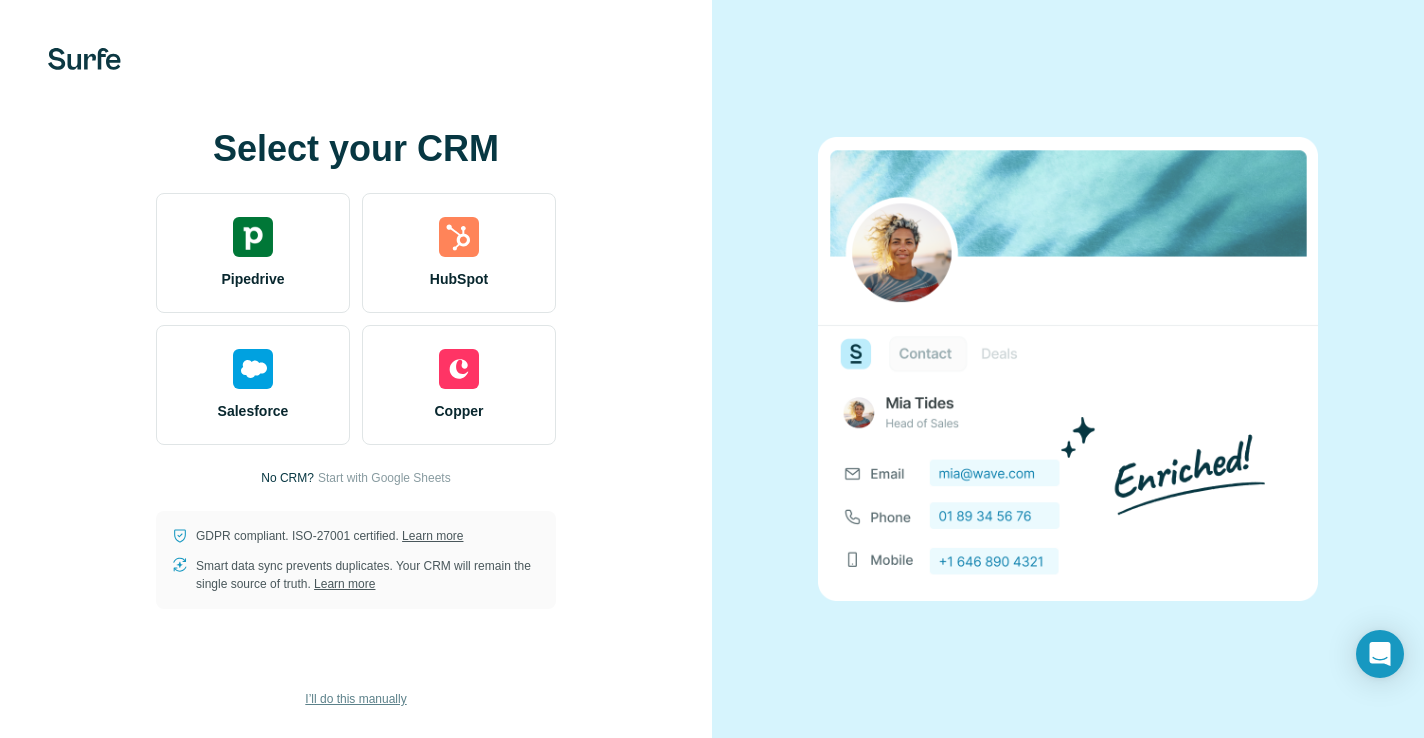 click on "I’ll do this manually" at bounding box center [355, 699] 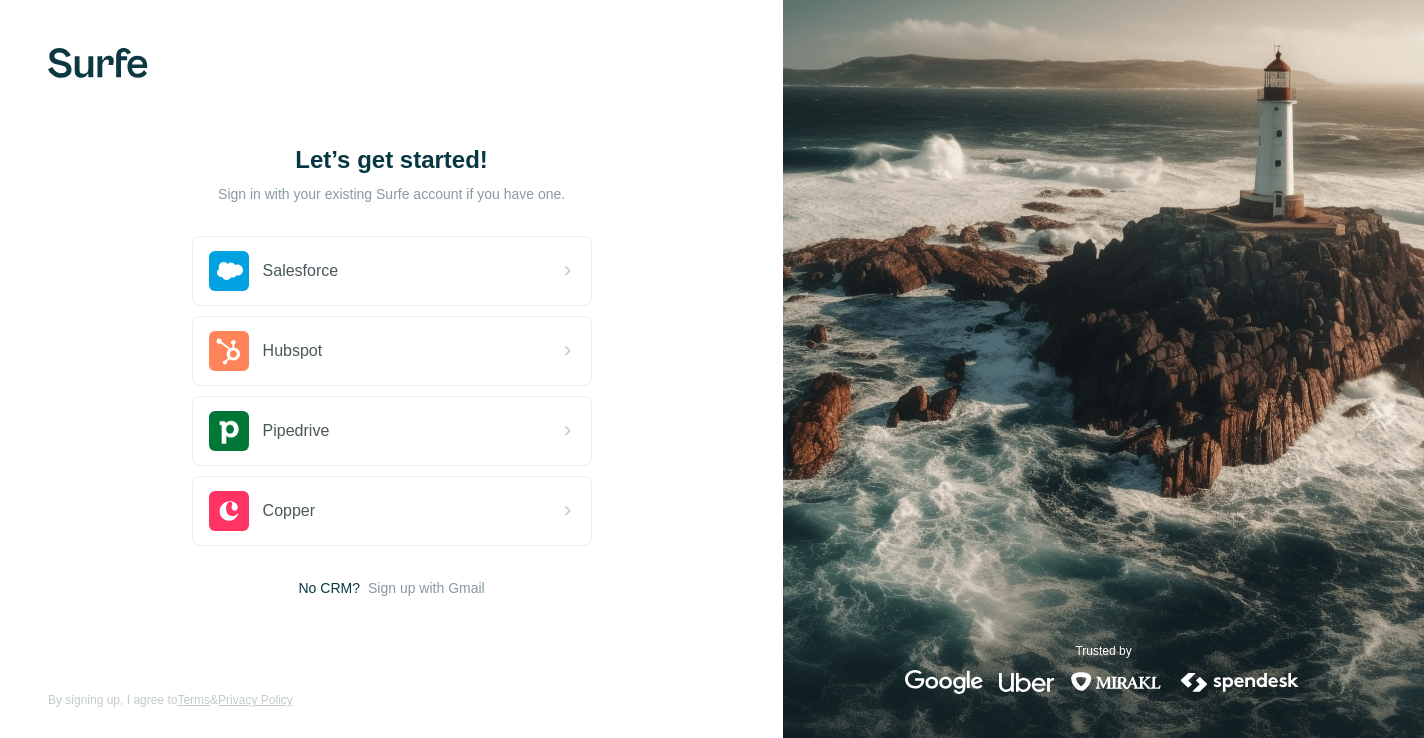 scroll, scrollTop: 0, scrollLeft: 0, axis: both 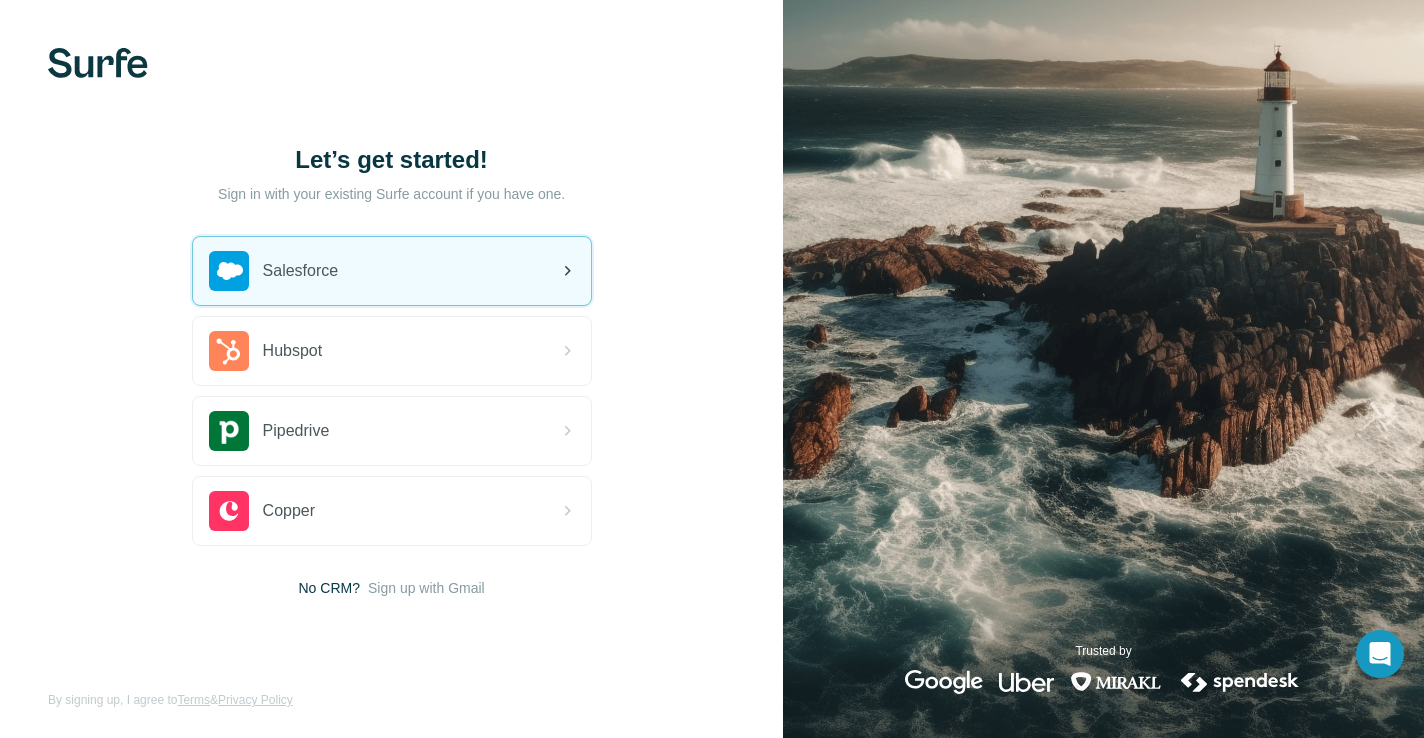 click 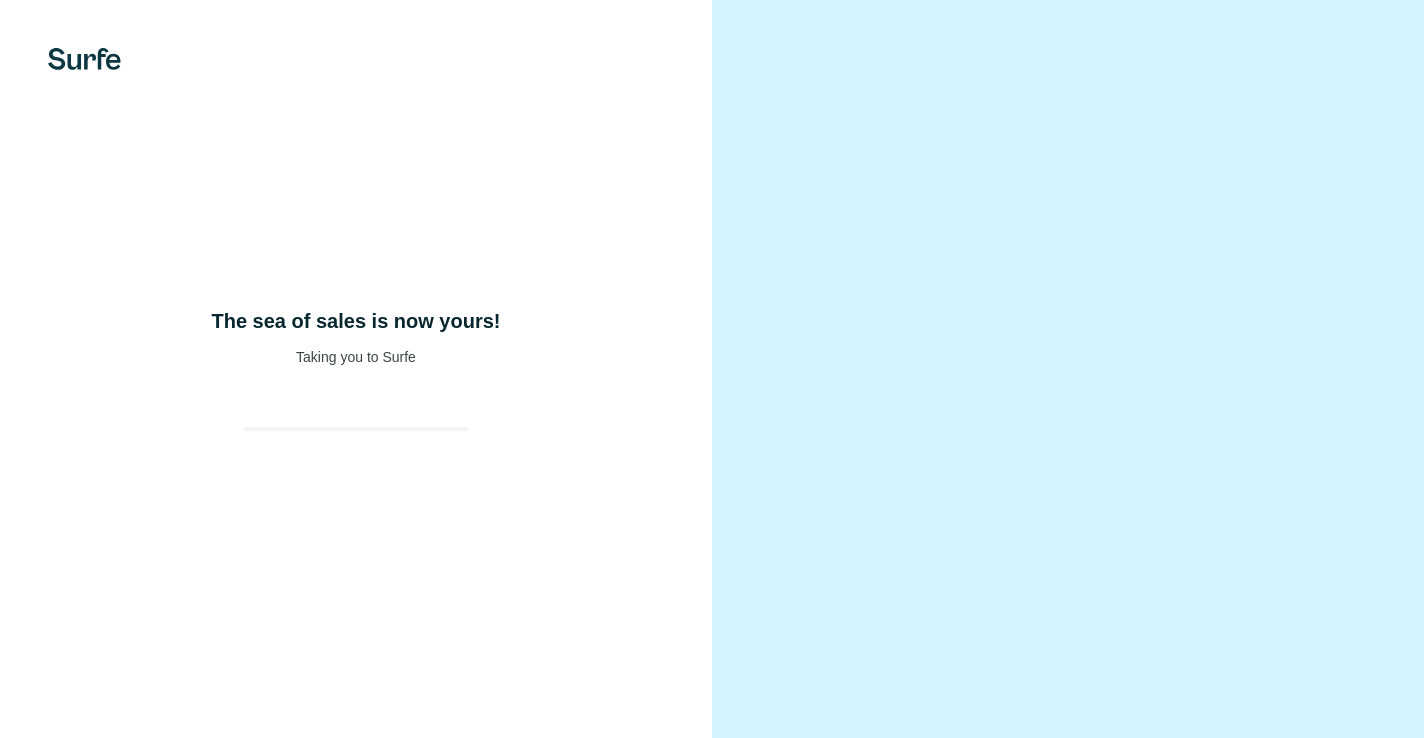 scroll, scrollTop: 0, scrollLeft: 0, axis: both 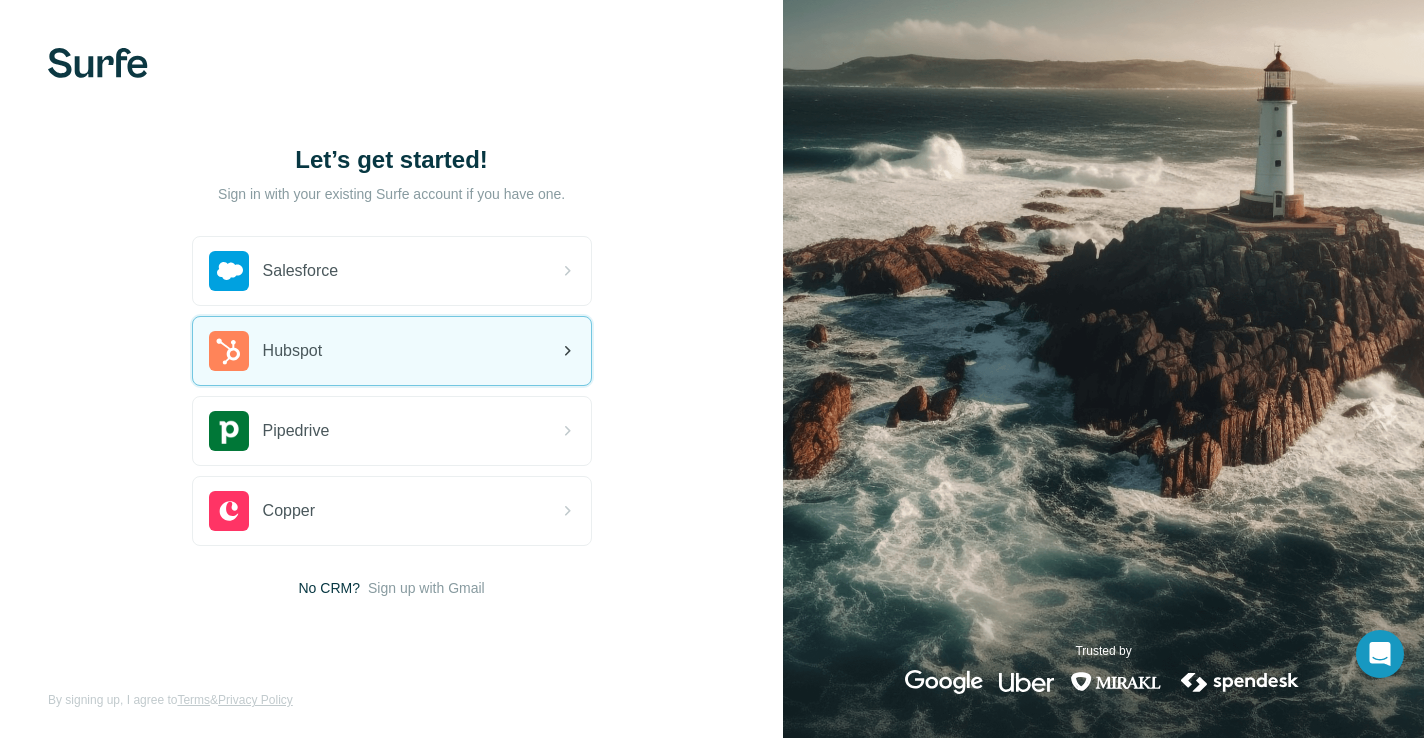 click 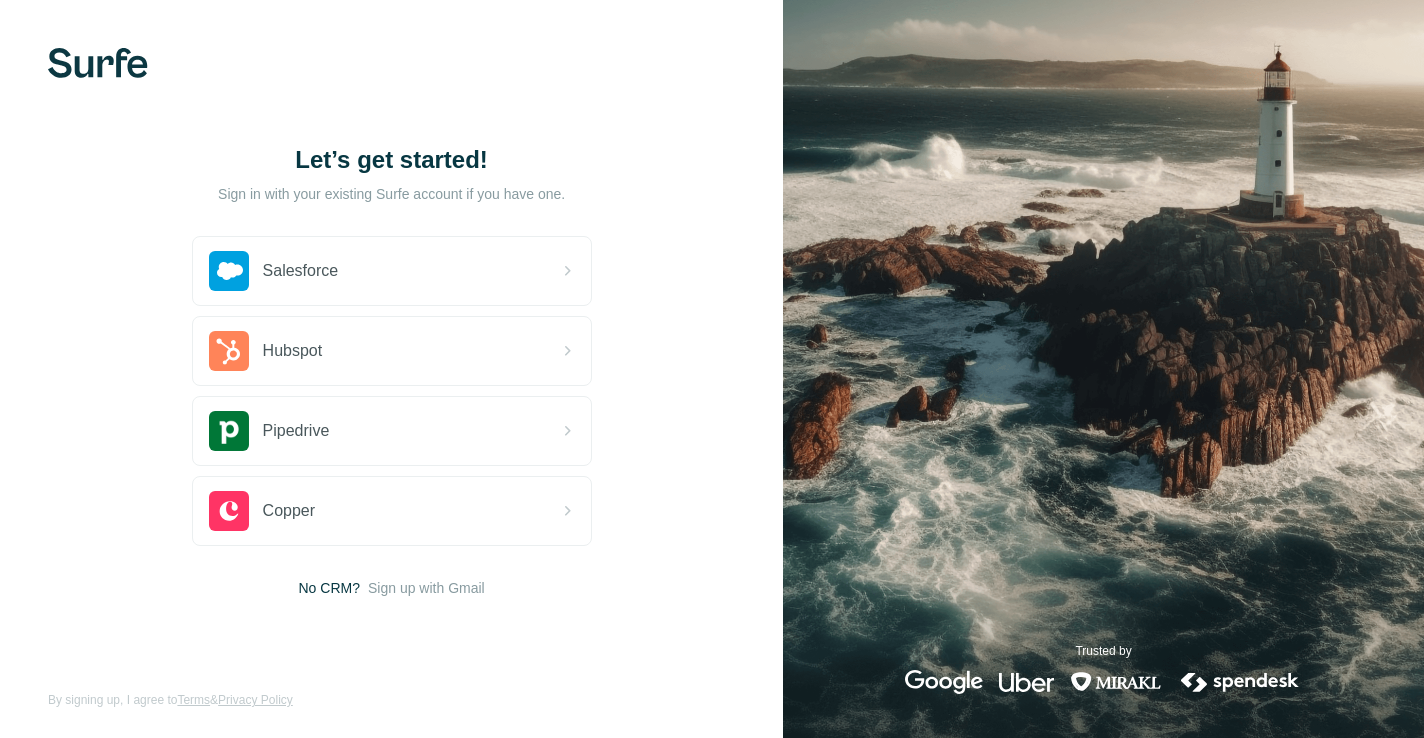 scroll, scrollTop: 0, scrollLeft: 0, axis: both 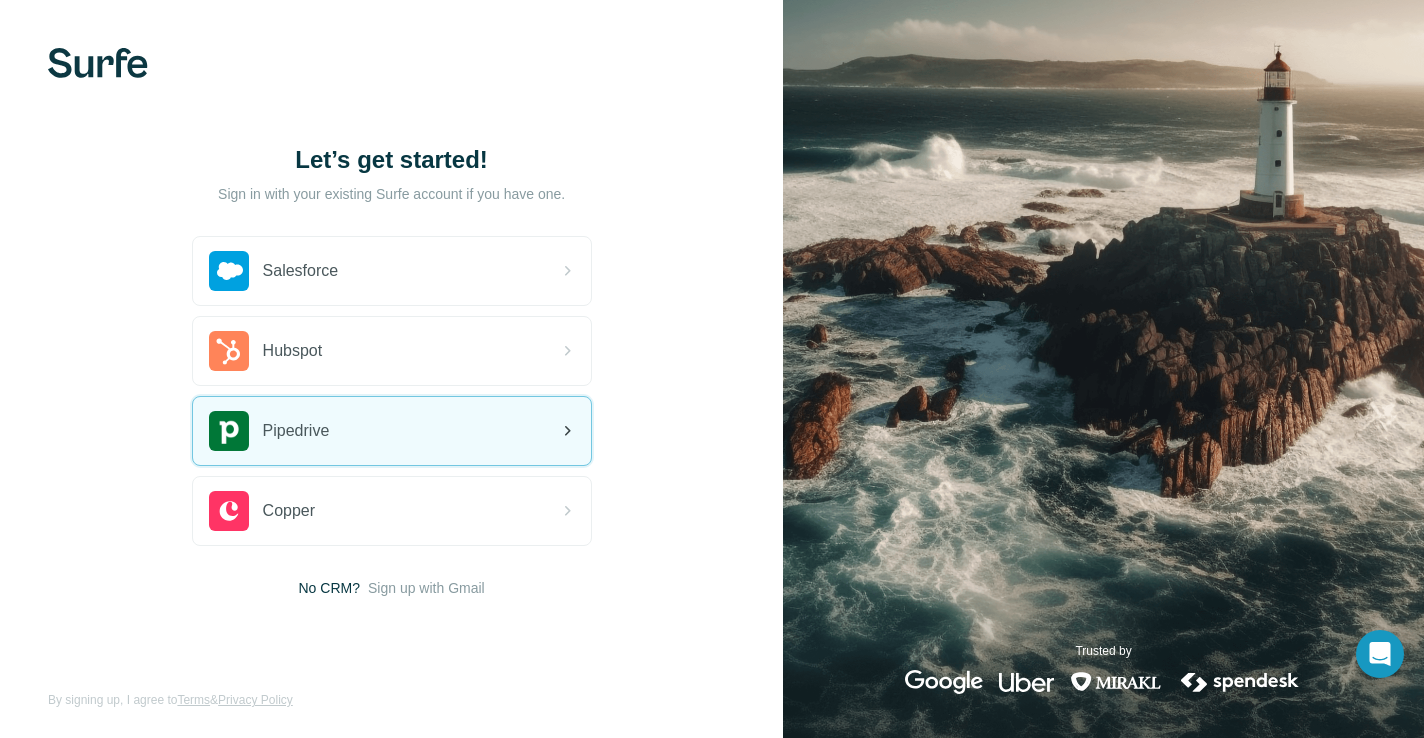 click 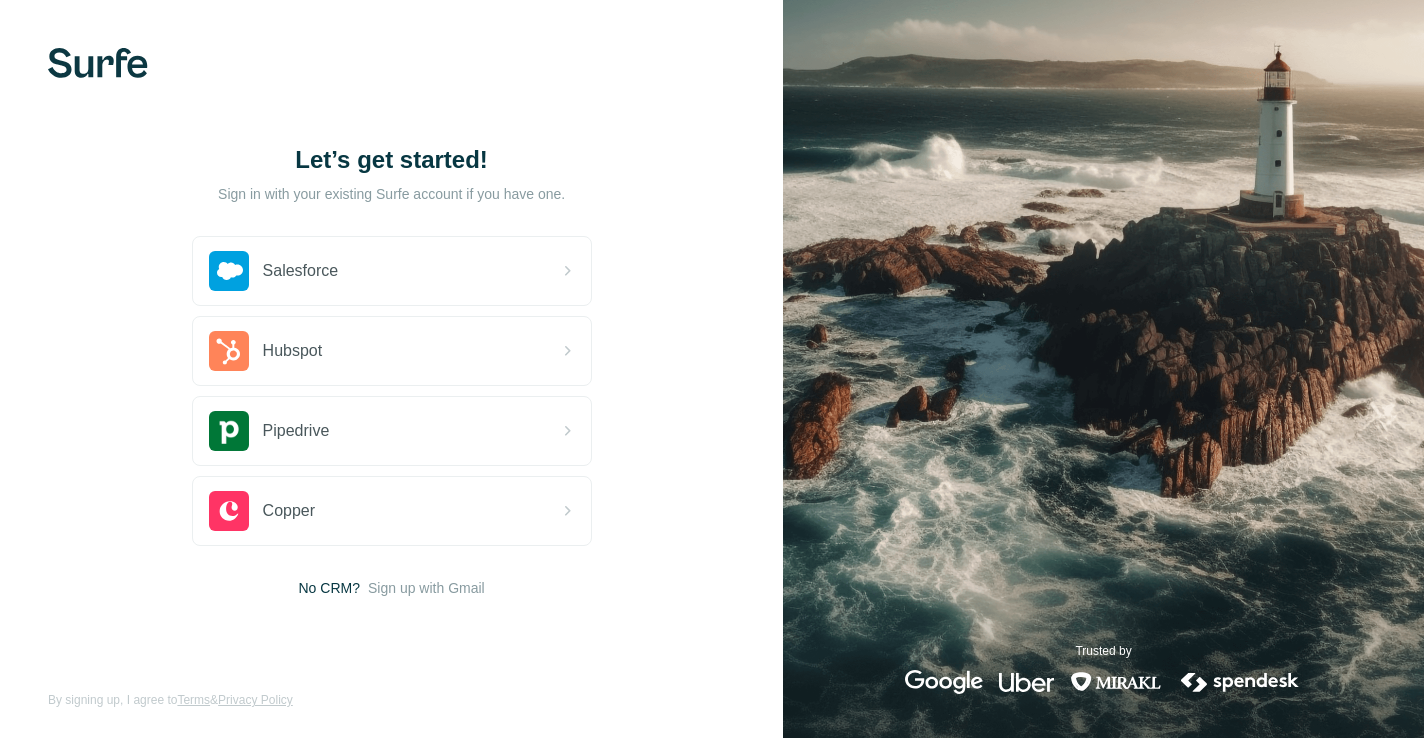 scroll, scrollTop: 0, scrollLeft: 0, axis: both 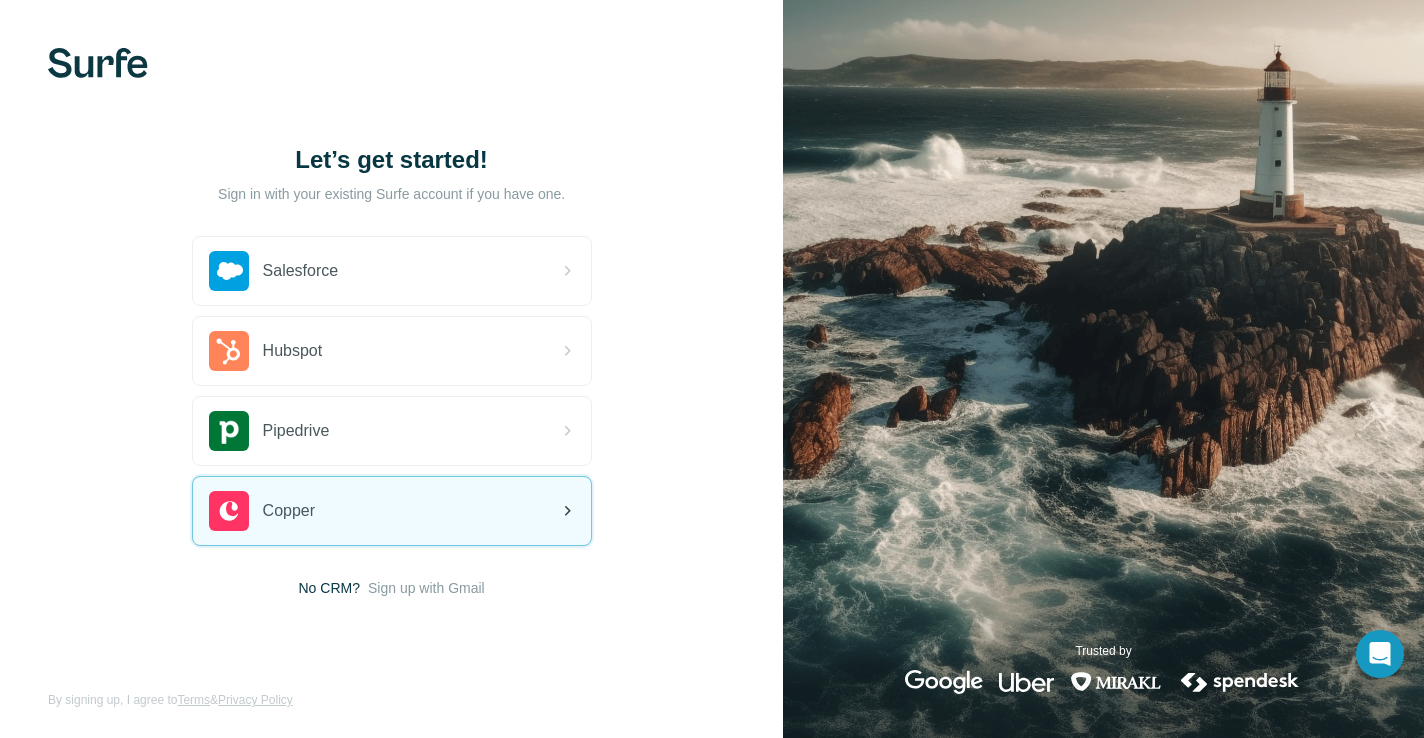 click 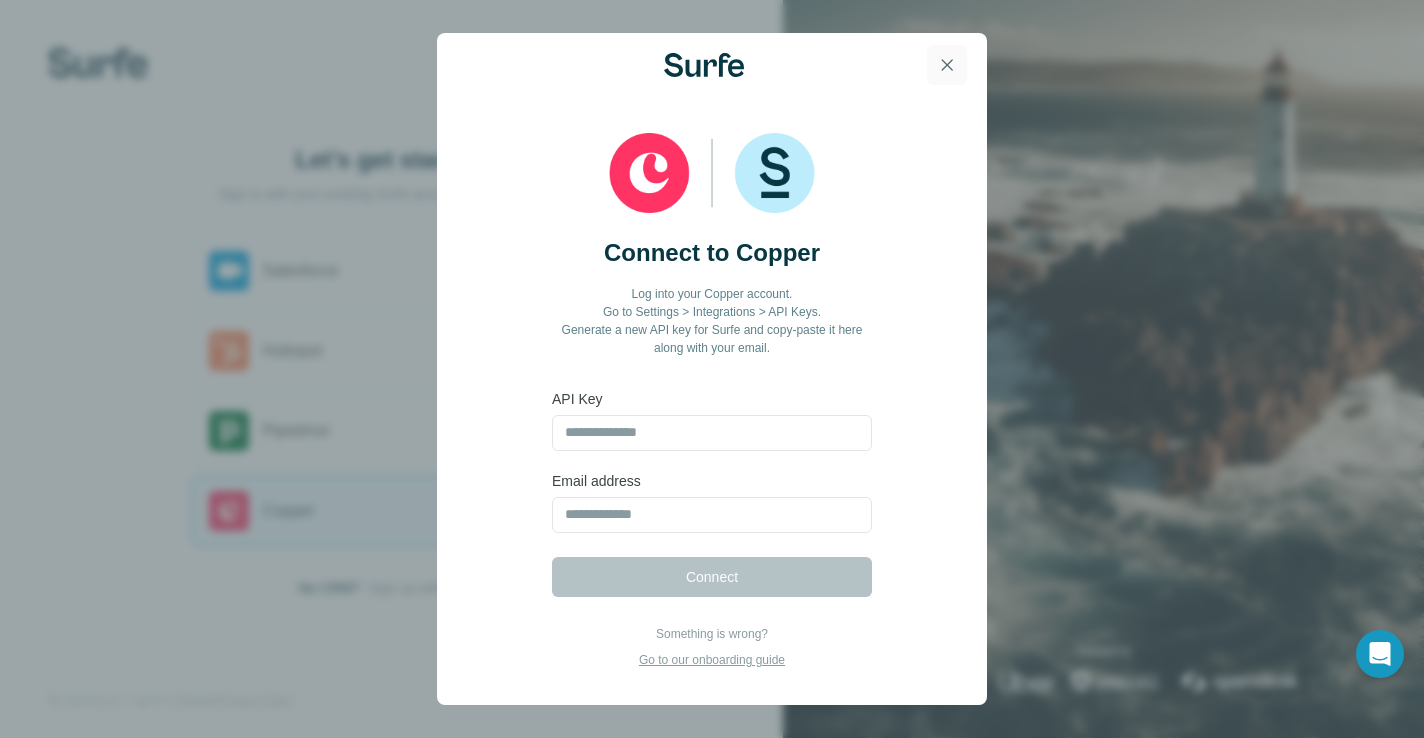 click 